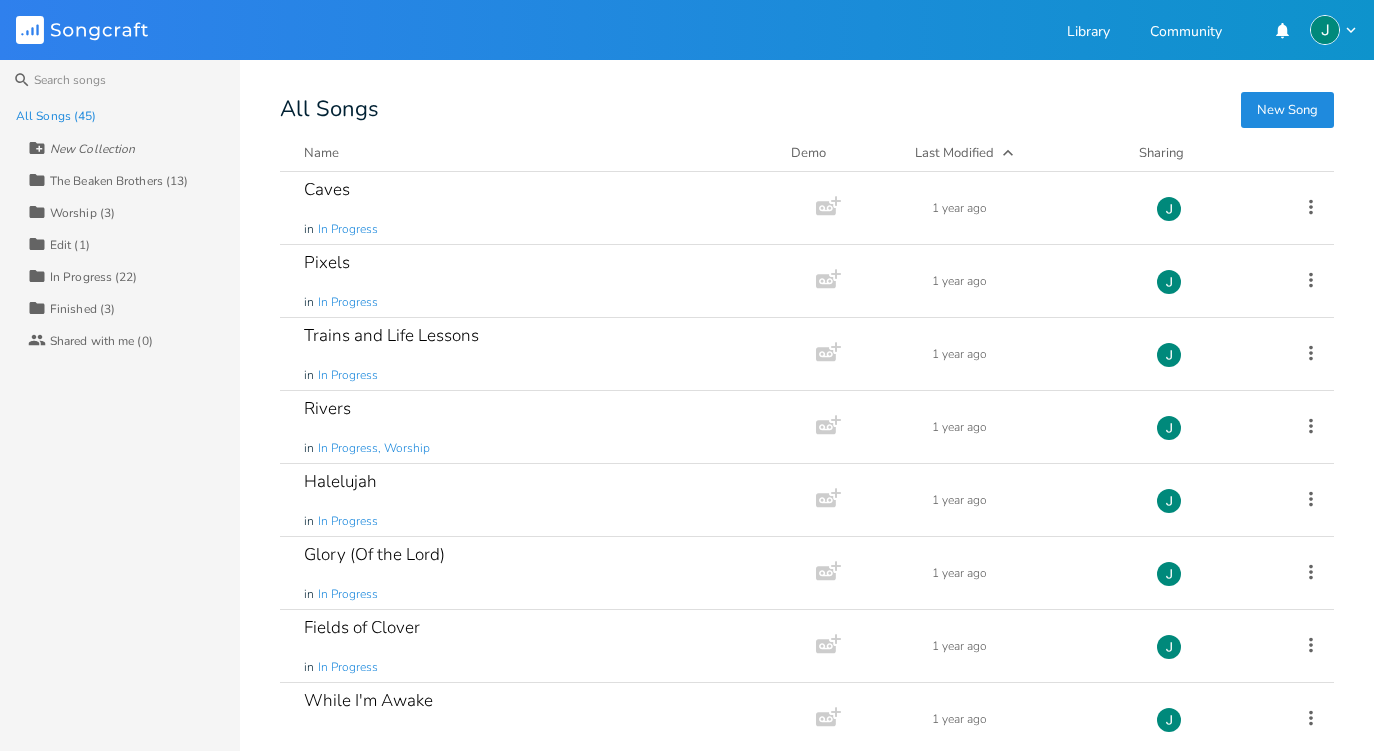 scroll, scrollTop: 0, scrollLeft: 0, axis: both 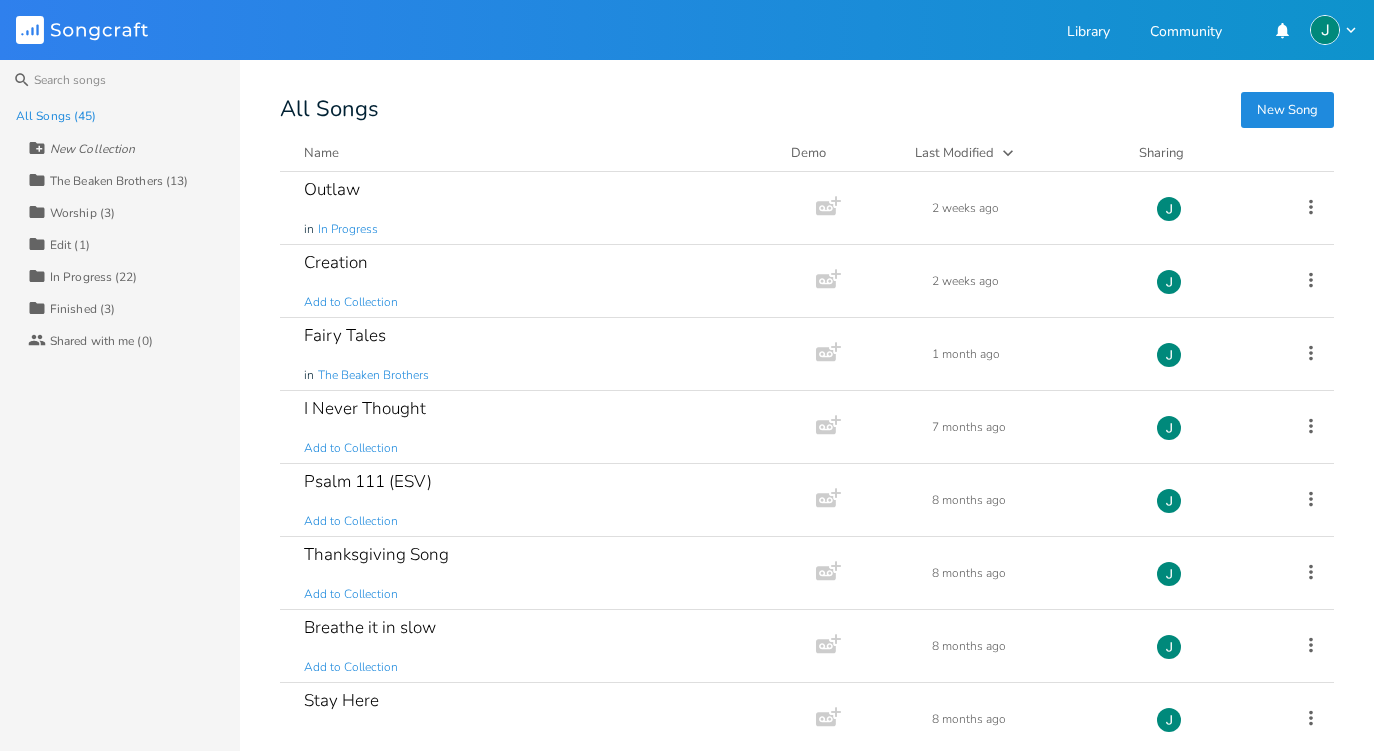 click on "Last Modified" at bounding box center (954, 153) 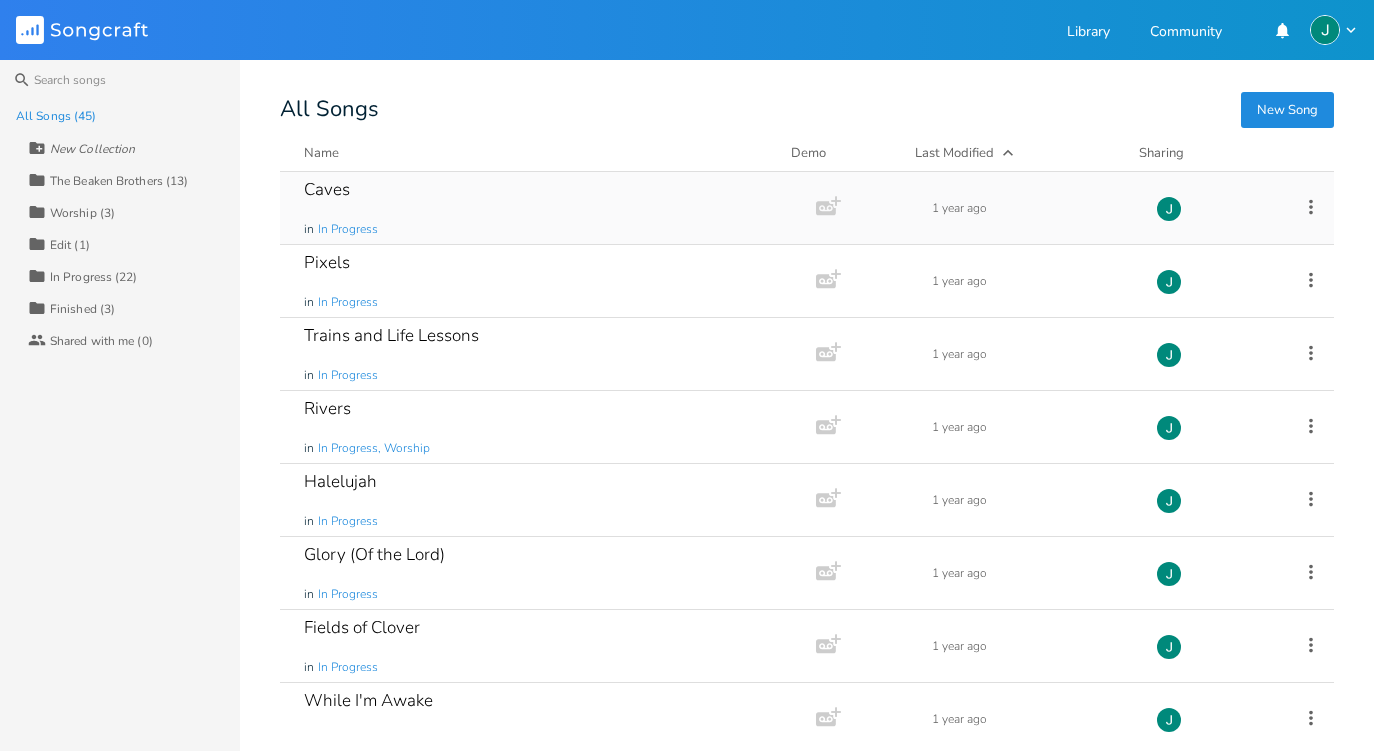 click on "Caves in In Progress" at bounding box center (544, 208) 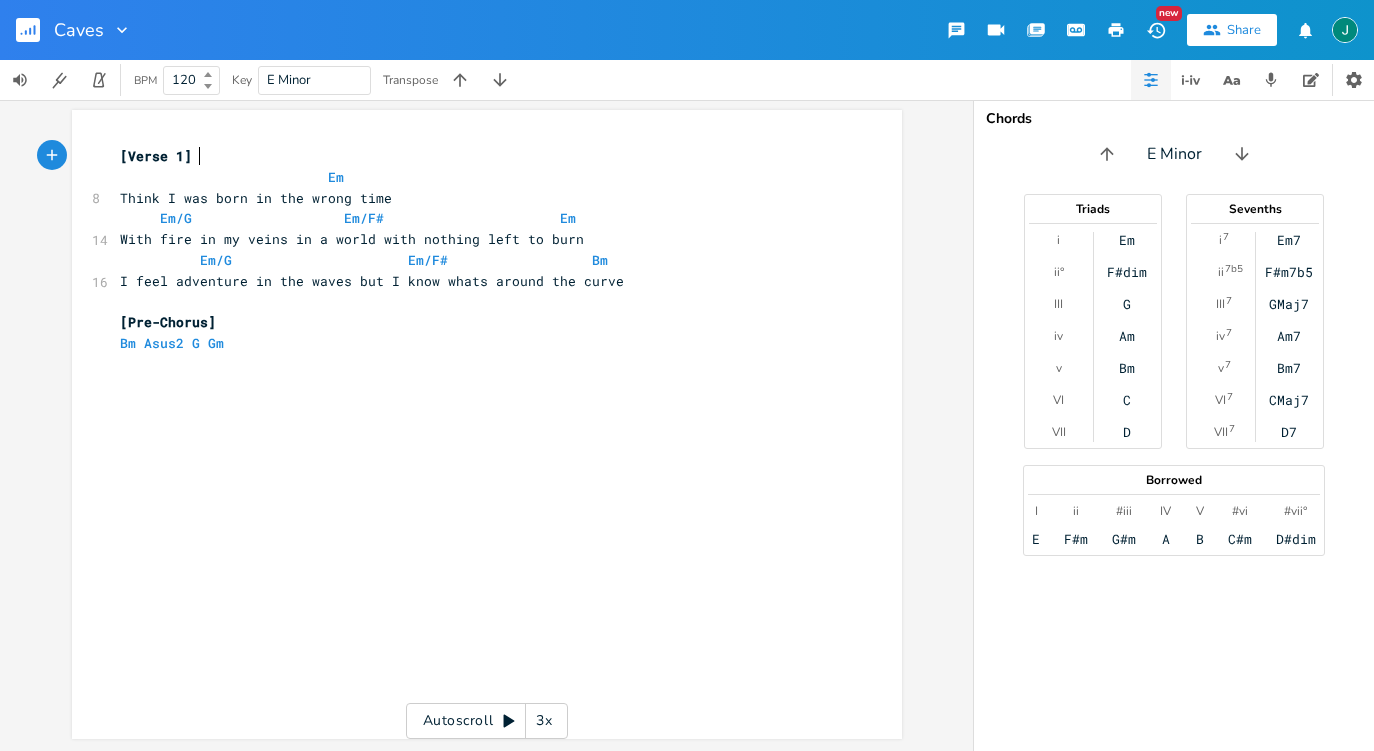 scroll, scrollTop: 2, scrollLeft: 0, axis: vertical 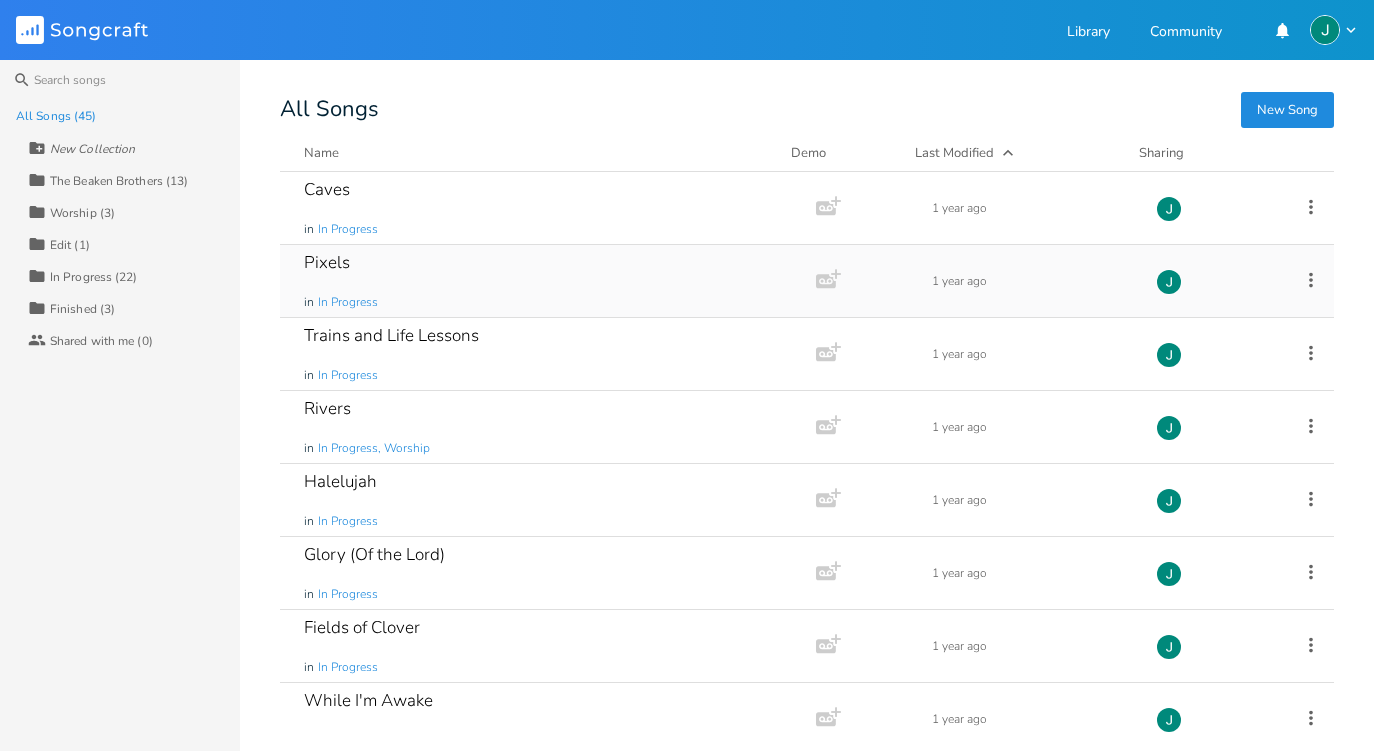 click on "Pixels in In Progress" at bounding box center (544, 281) 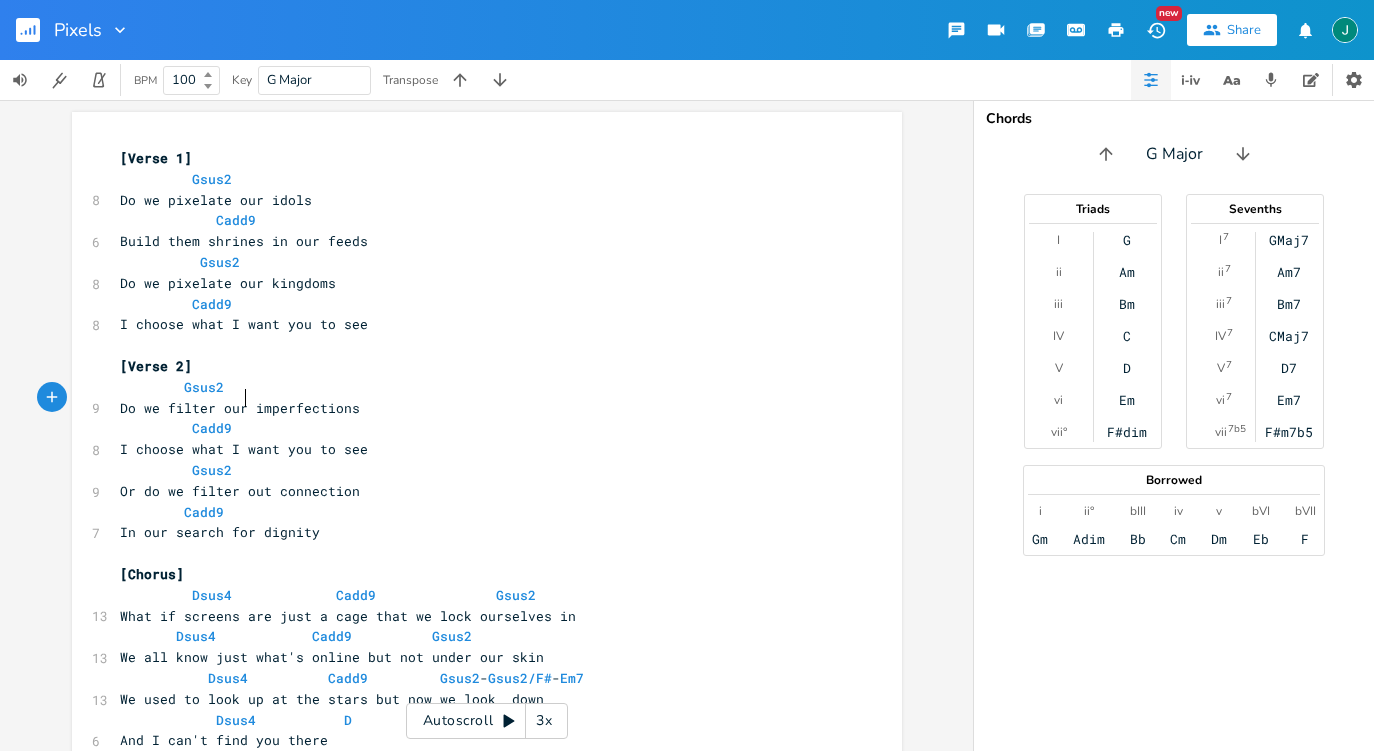 click on "Do we filter our imperfections" at bounding box center (240, 408) 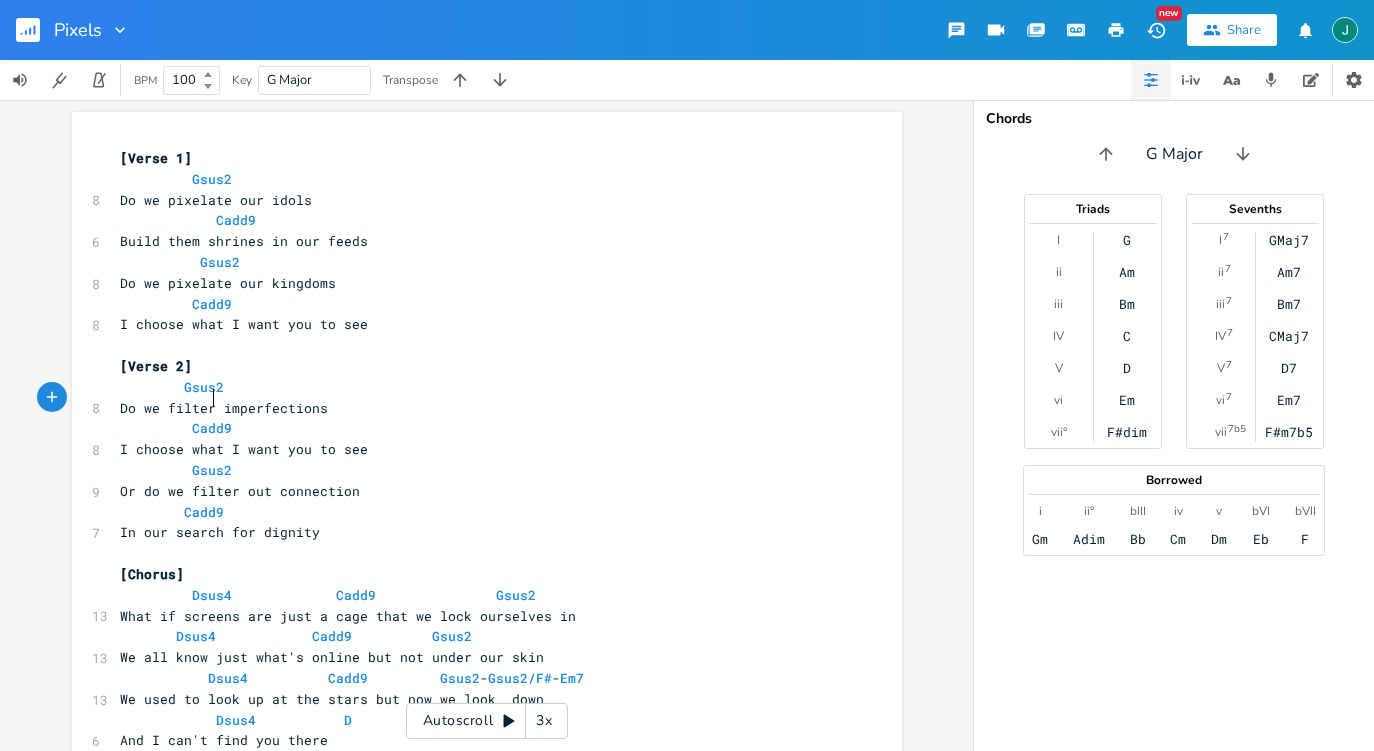 click on "I choose what I want you to see" at bounding box center [477, 449] 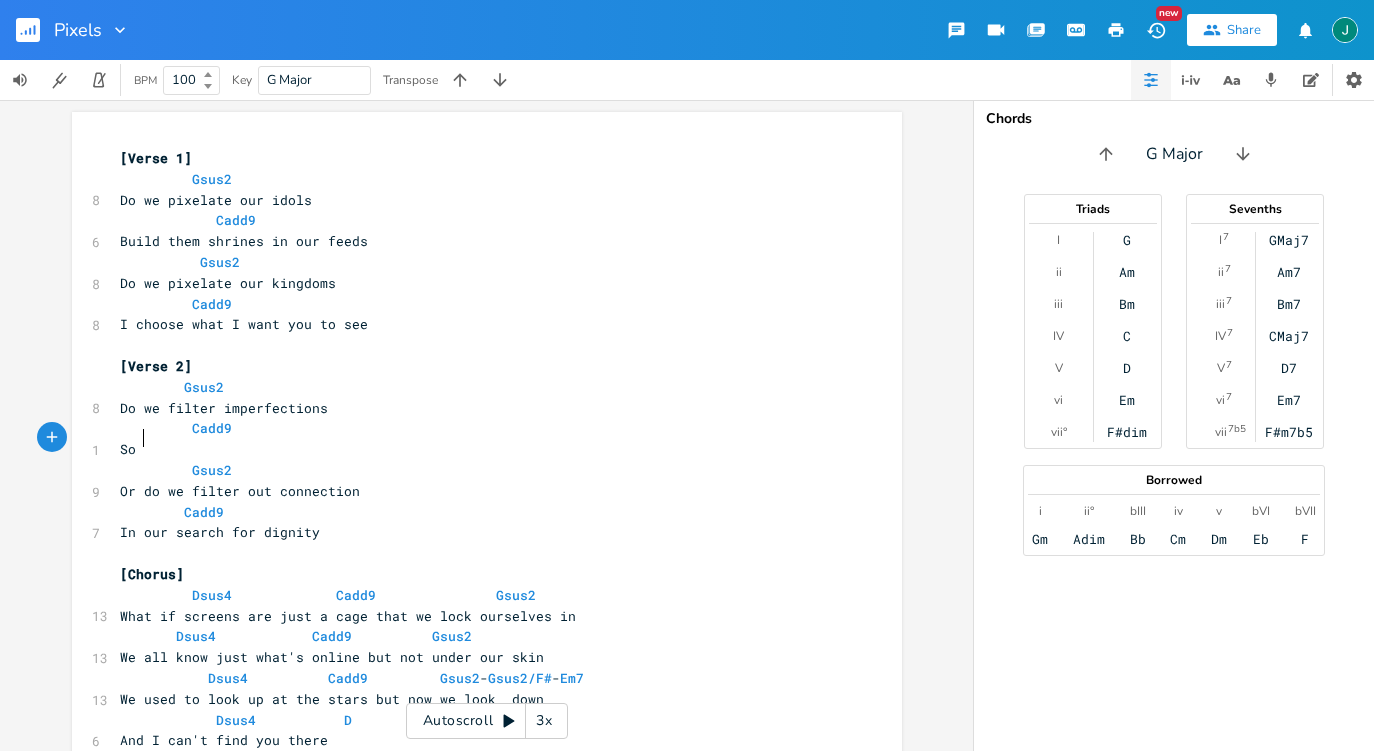scroll, scrollTop: 0, scrollLeft: 15, axis: horizontal 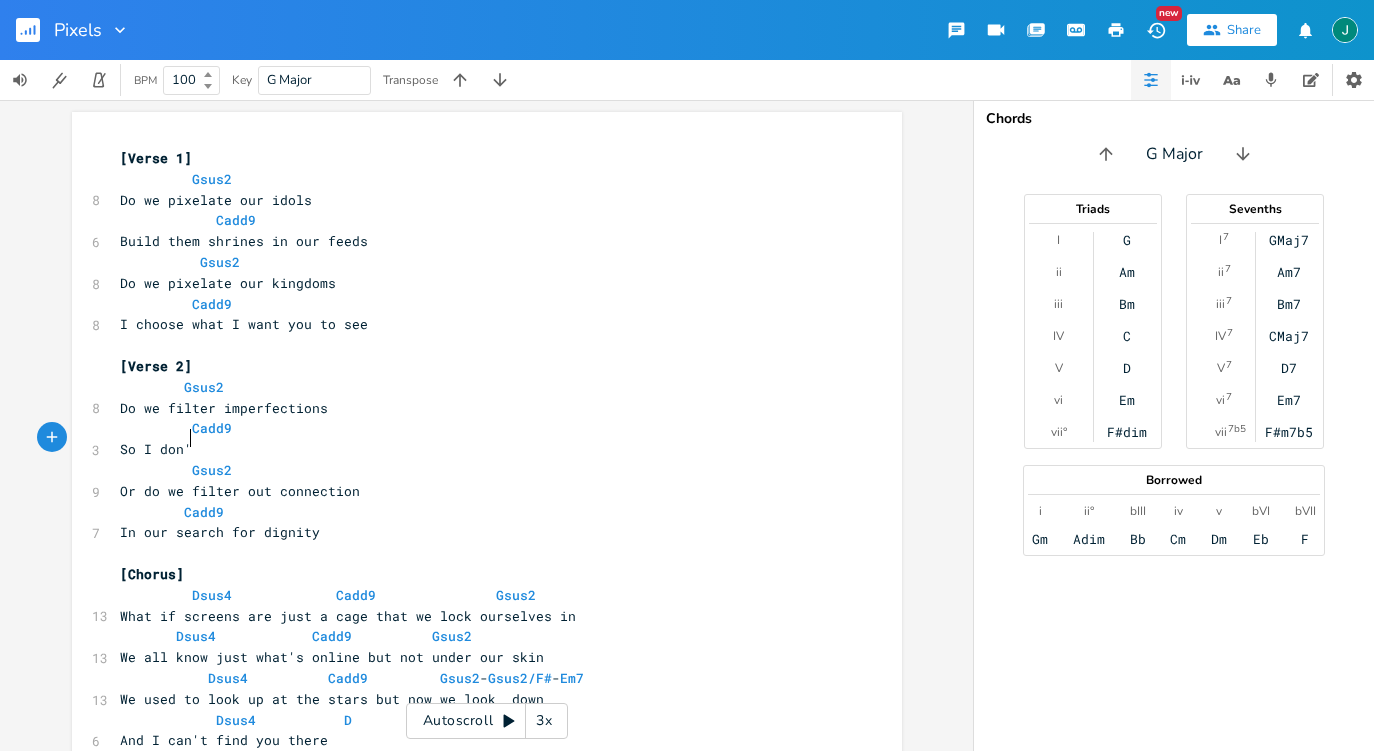 type on "So I don'r" 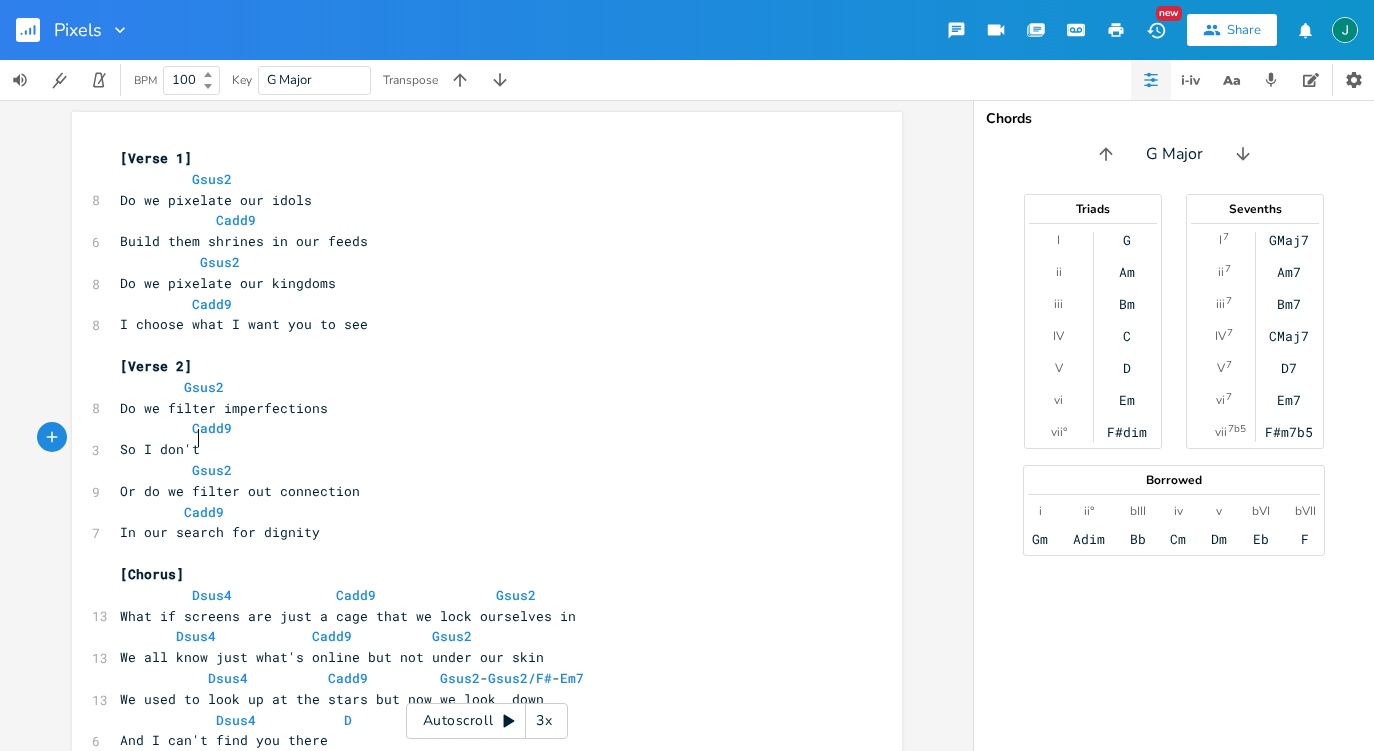 scroll, scrollTop: 0, scrollLeft: 3, axis: horizontal 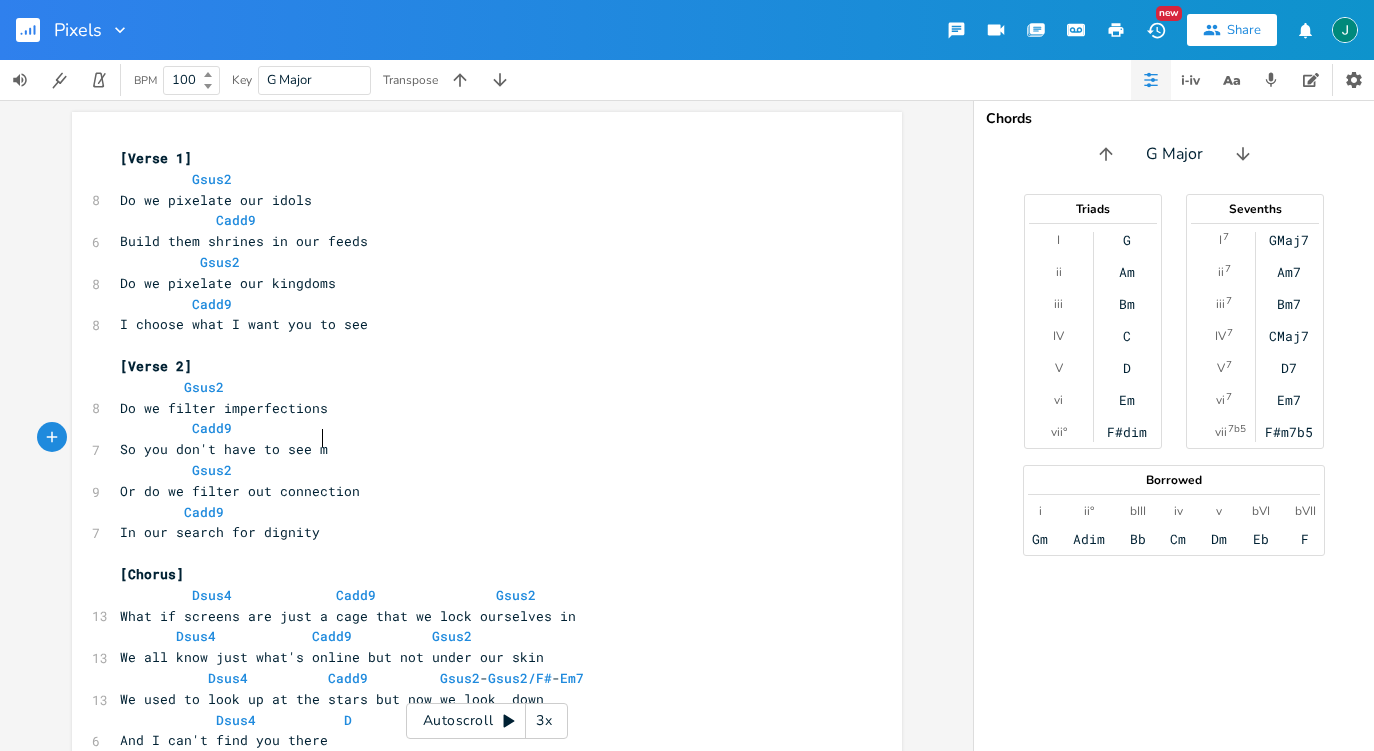 type on "you don't have to see me" 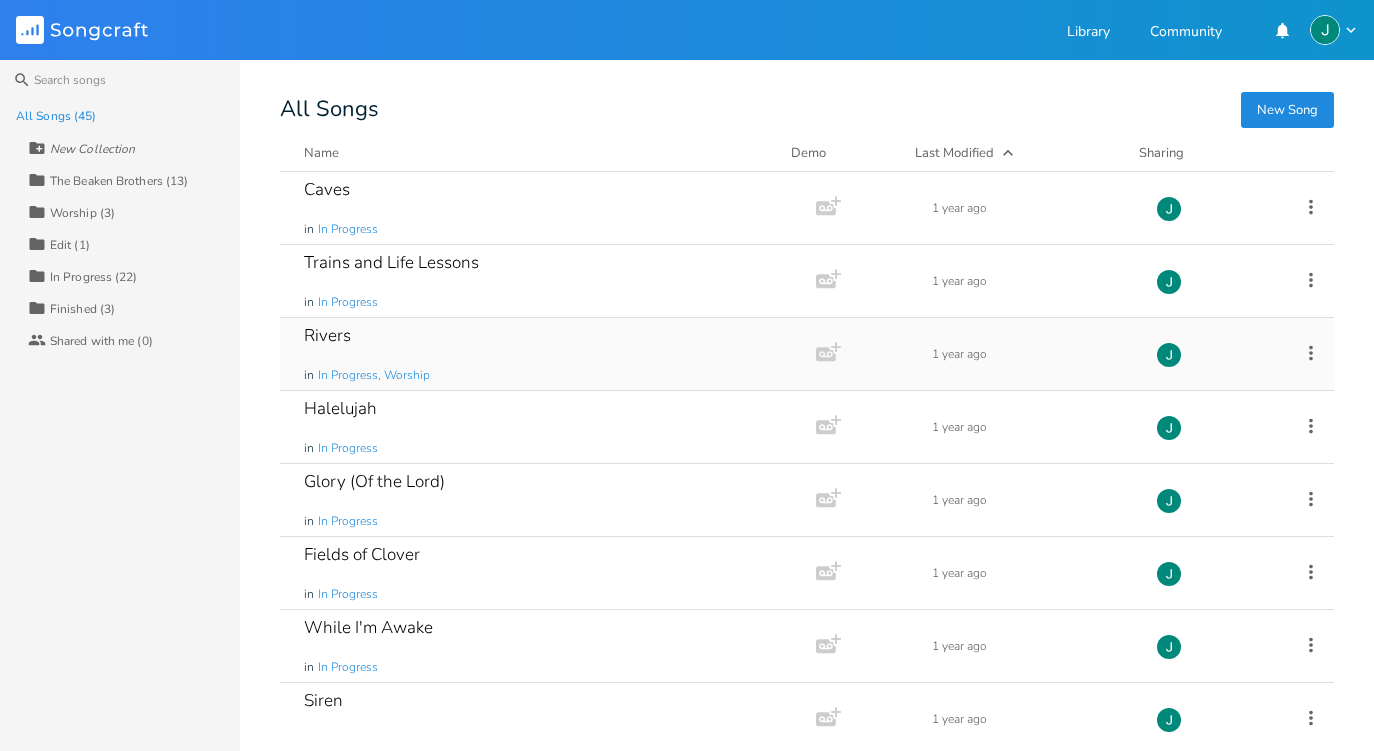 click on "Rivers in In Progress, Worship" at bounding box center (544, 354) 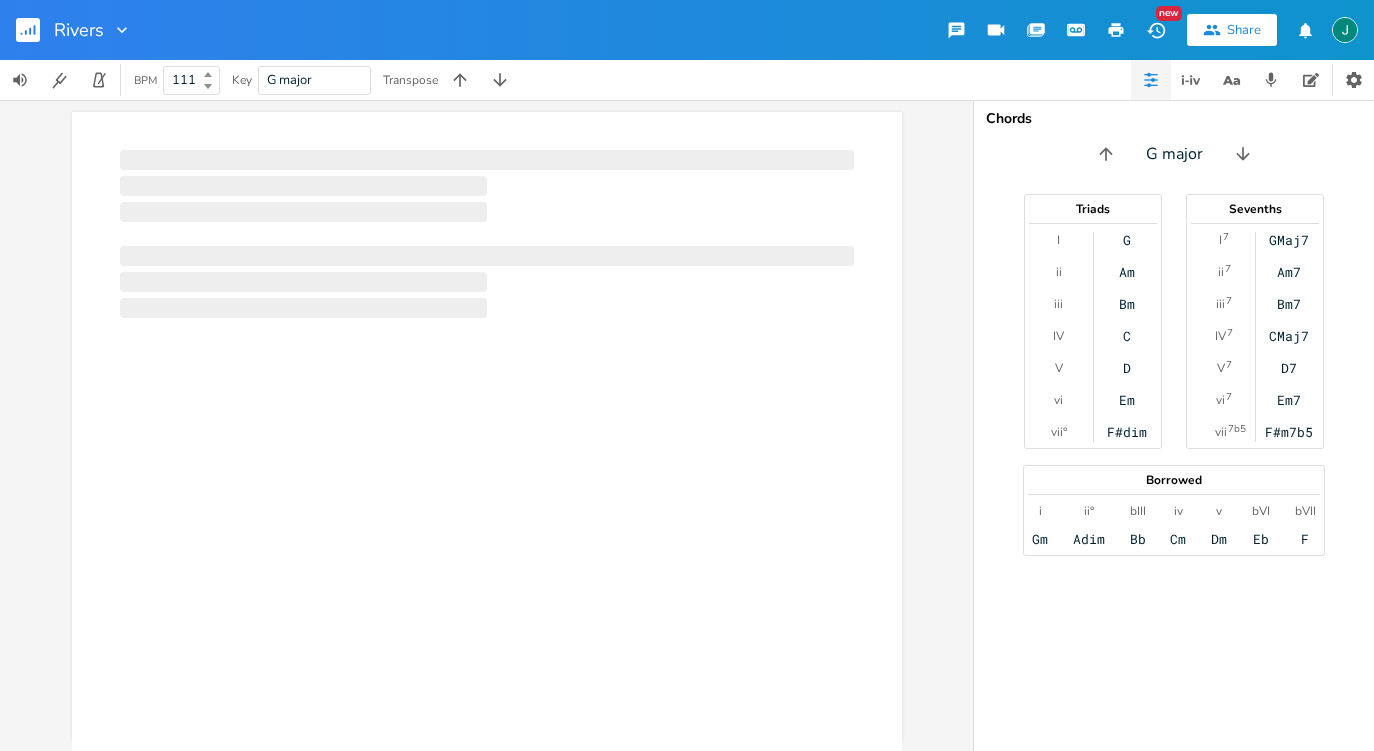 scroll, scrollTop: 0, scrollLeft: 1, axis: horizontal 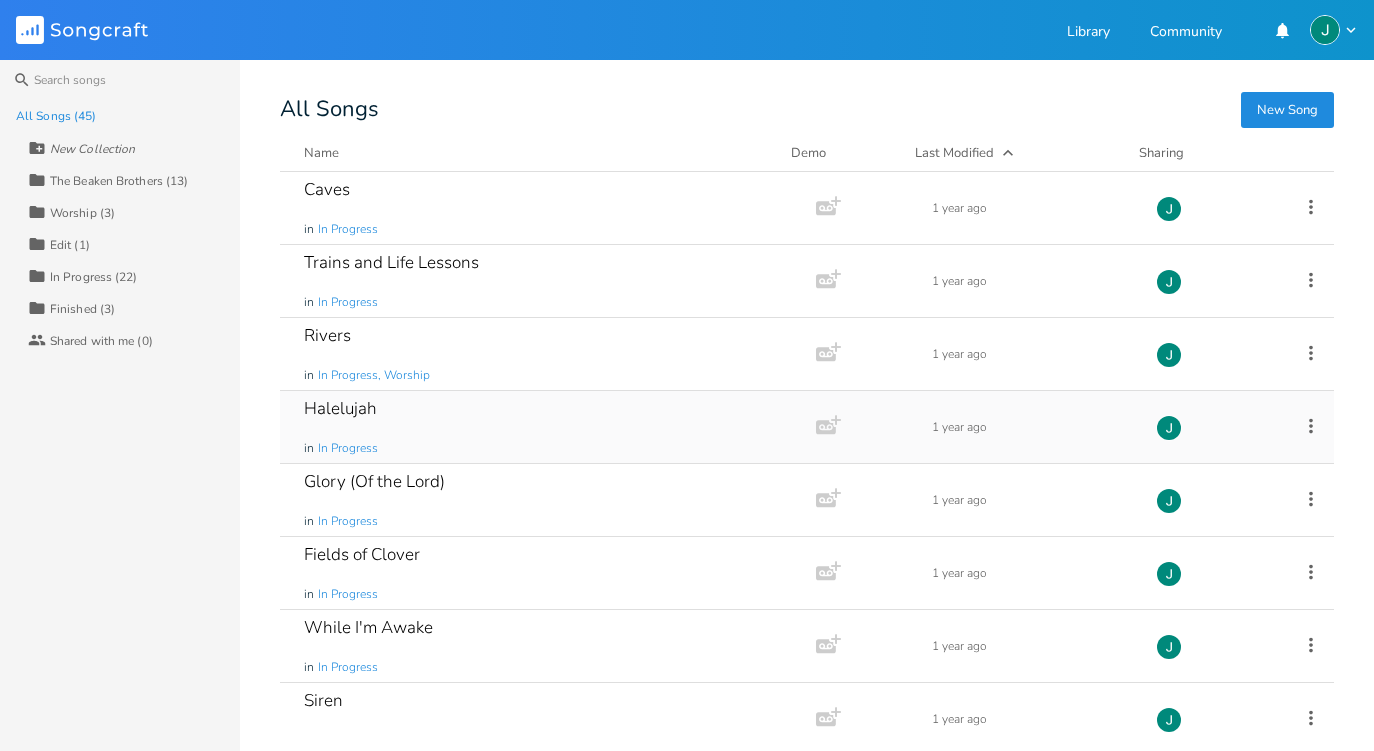 click on "Halelujah in In Progress" at bounding box center (544, 427) 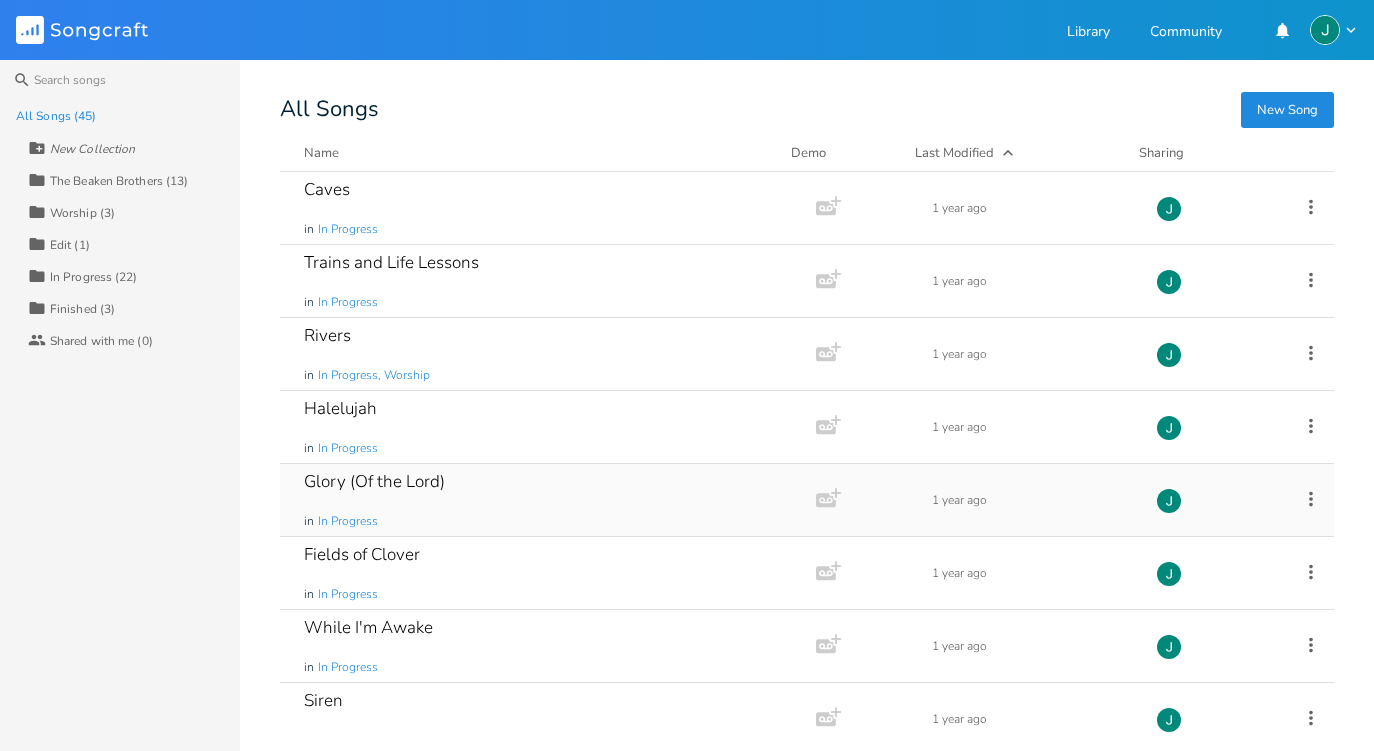 click on "Glory (Of the Lord) in In Progress" at bounding box center (544, 500) 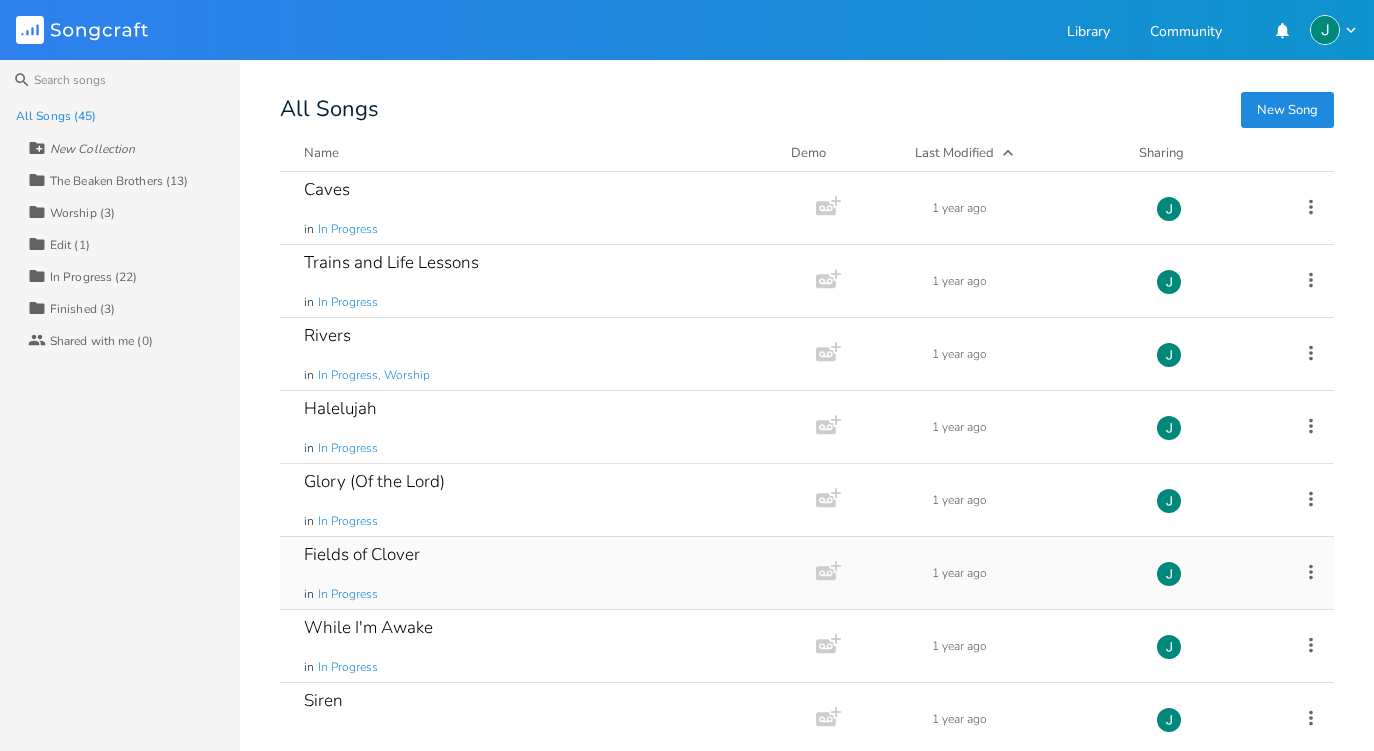 click on "Fields of Clover in In Progress" at bounding box center [544, 573] 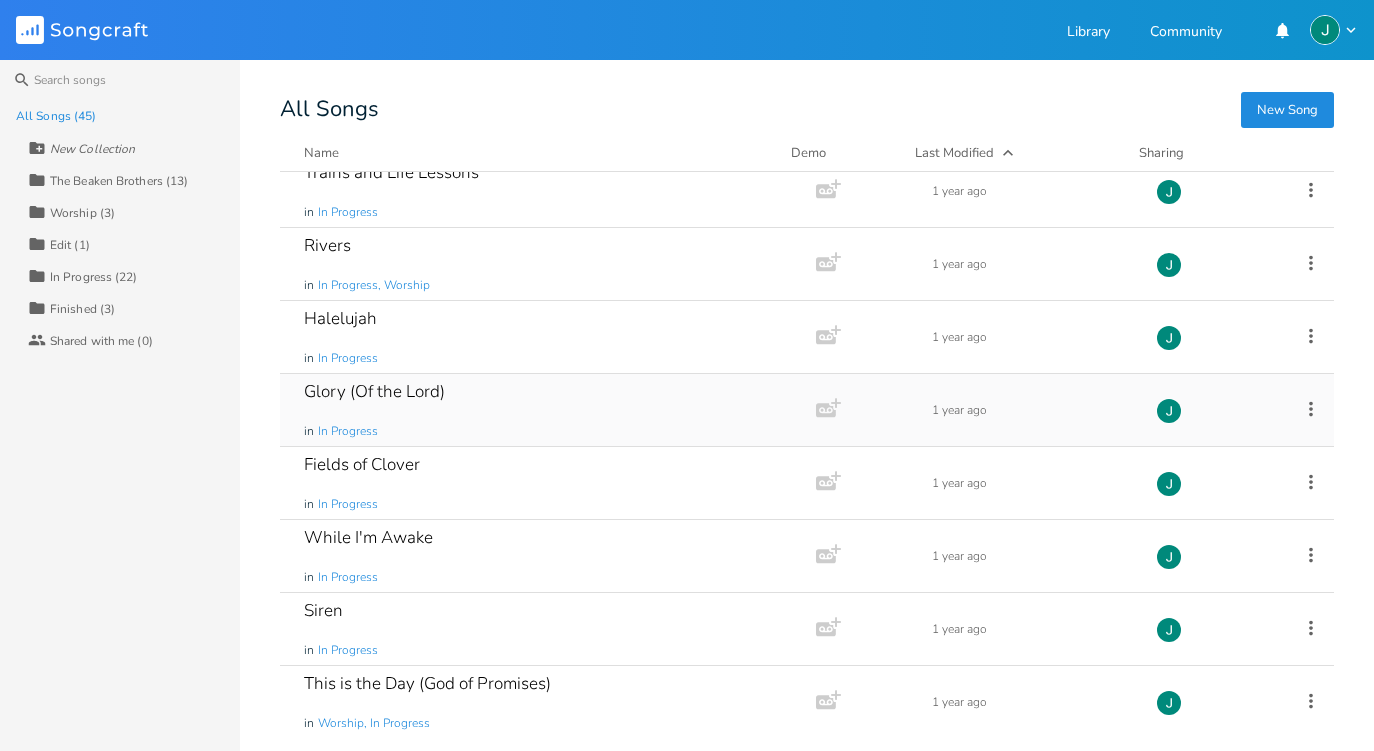 scroll, scrollTop: 101, scrollLeft: 0, axis: vertical 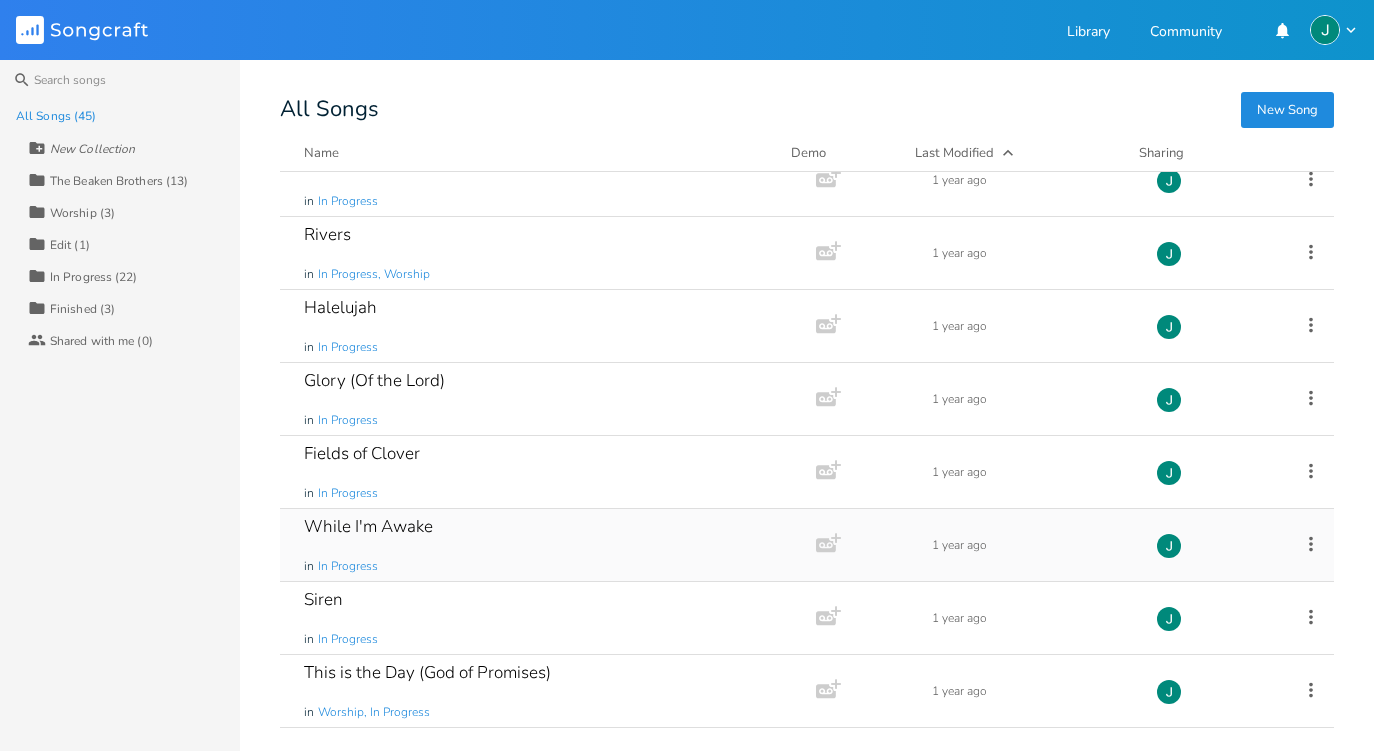 click on "While I'm Awake in In Progress" at bounding box center (544, 545) 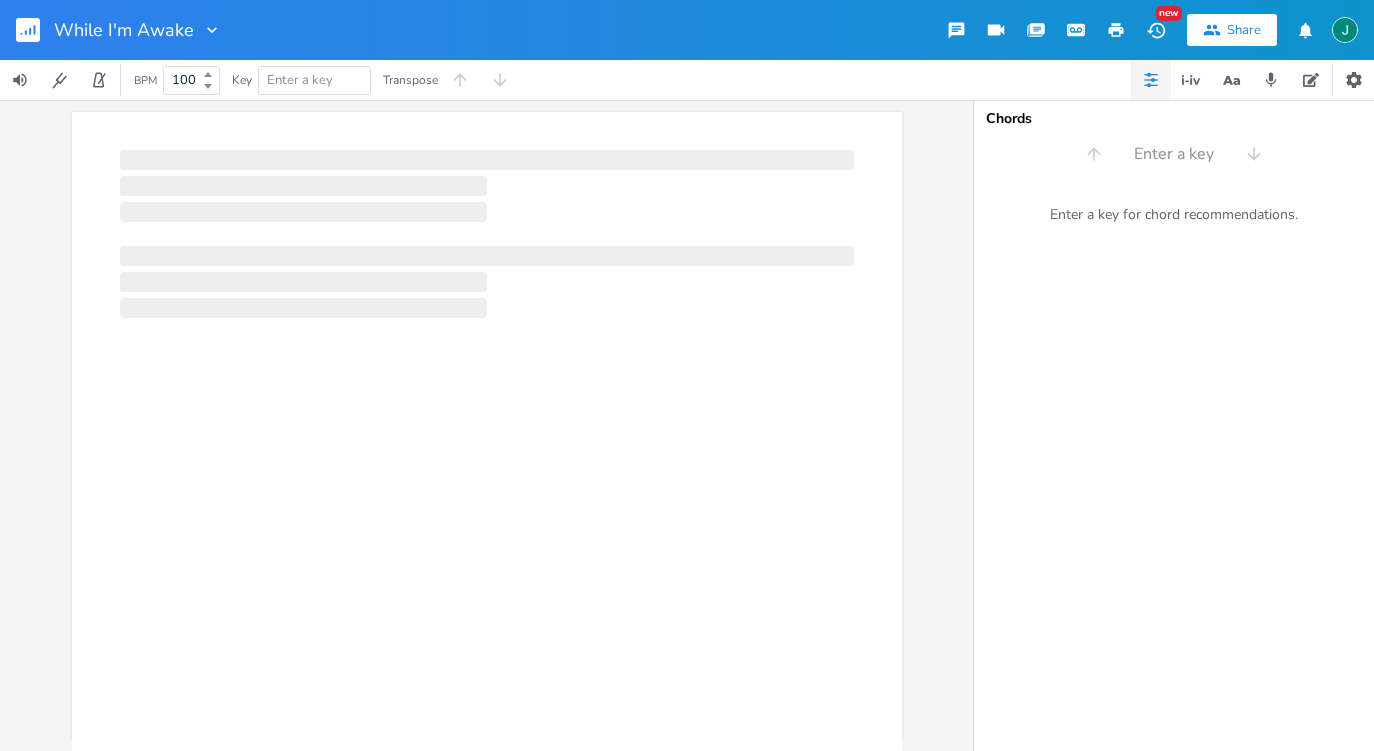scroll, scrollTop: 0, scrollLeft: 1, axis: horizontal 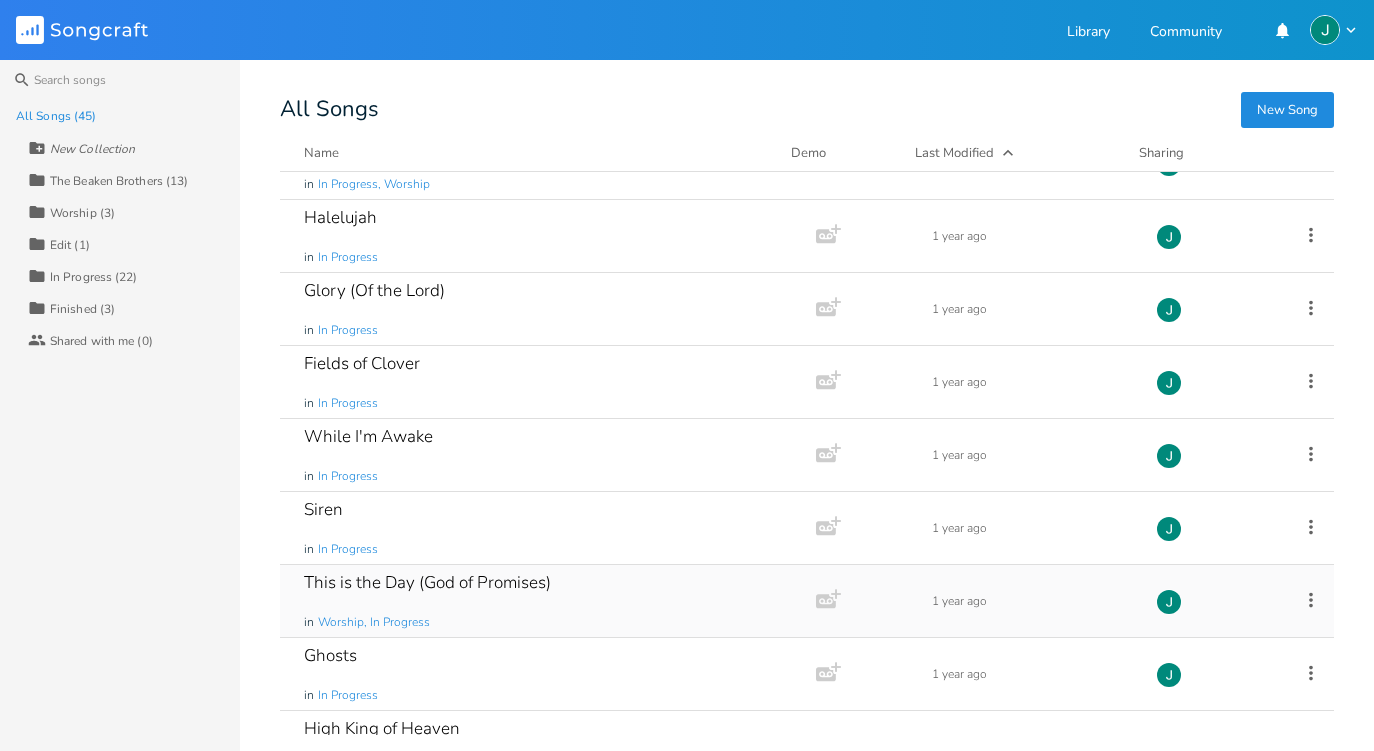 click on "This is the Day (God of Promises) in Worship, In Progress" at bounding box center (544, 601) 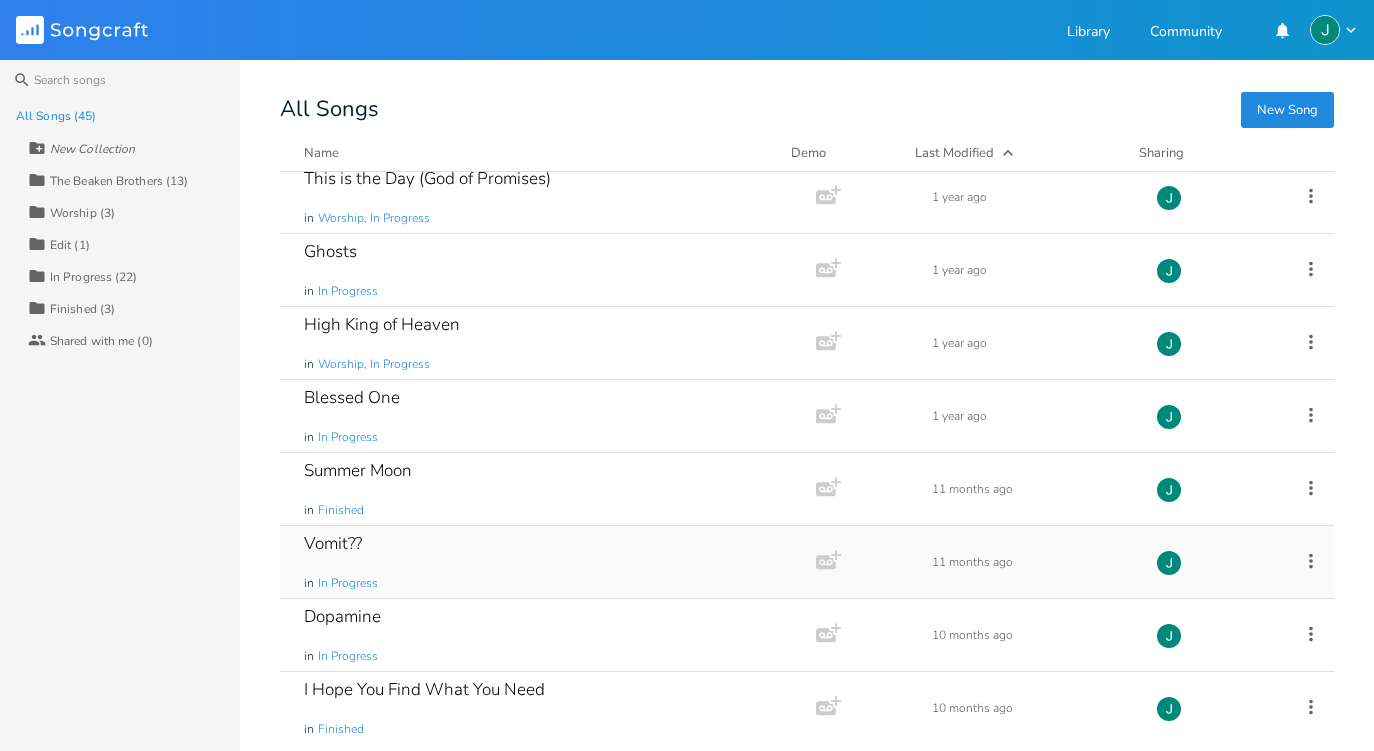 scroll, scrollTop: 606, scrollLeft: 0, axis: vertical 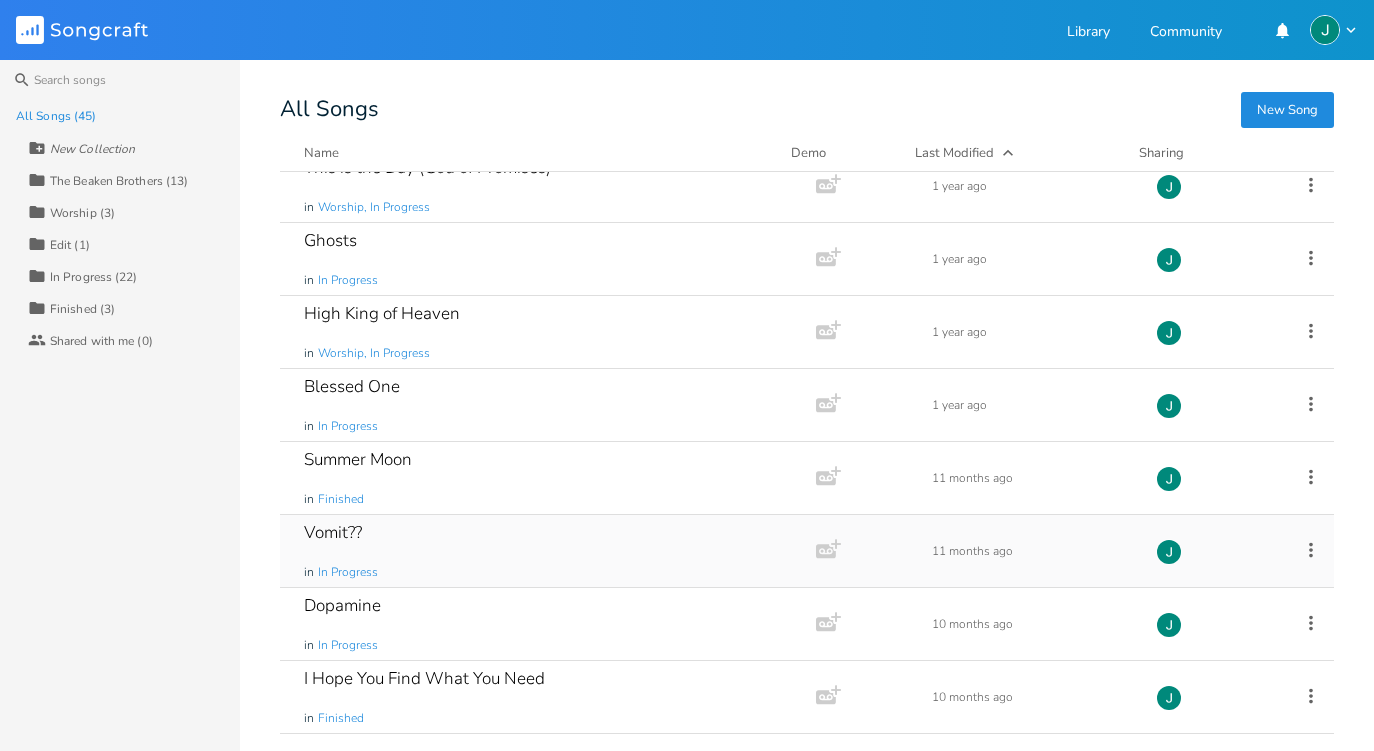 click on "Vomit?? in In Progress" at bounding box center [544, 551] 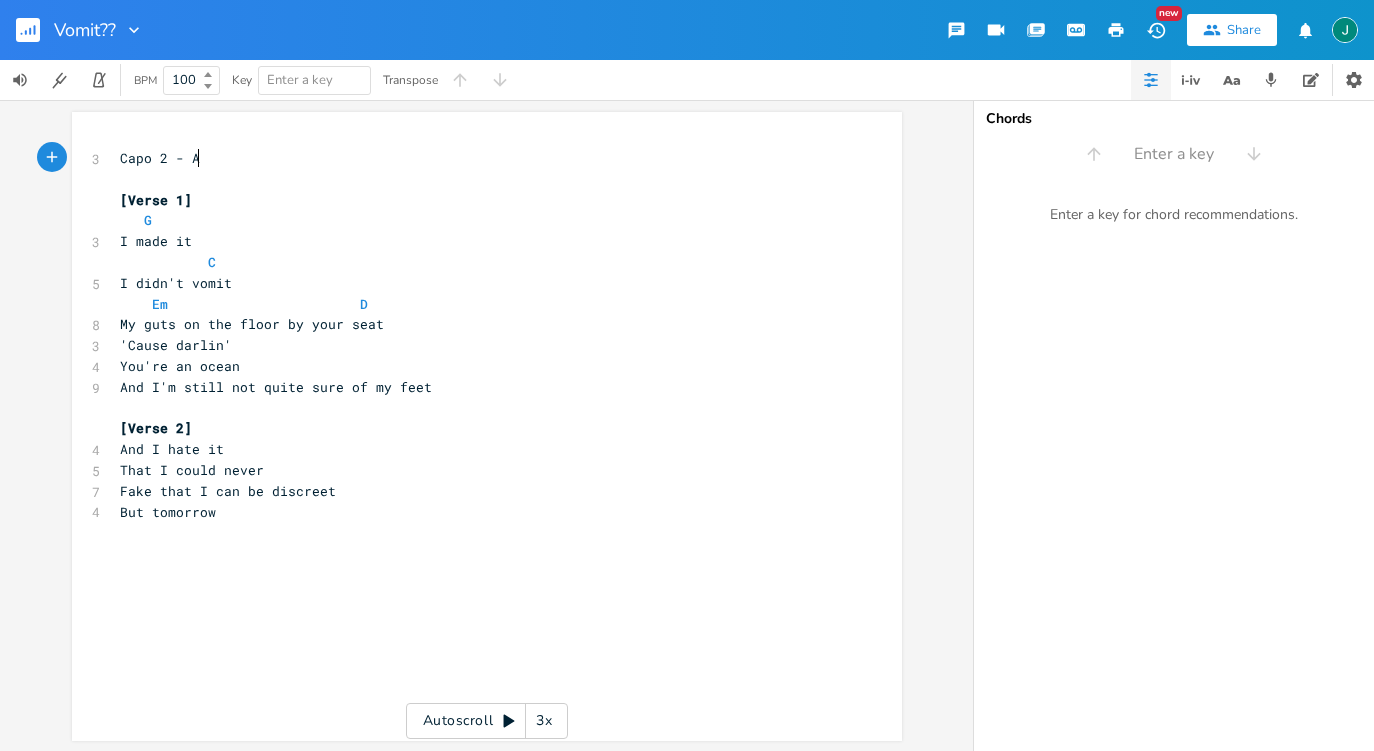 scroll, scrollTop: 0, scrollLeft: 1, axis: horizontal 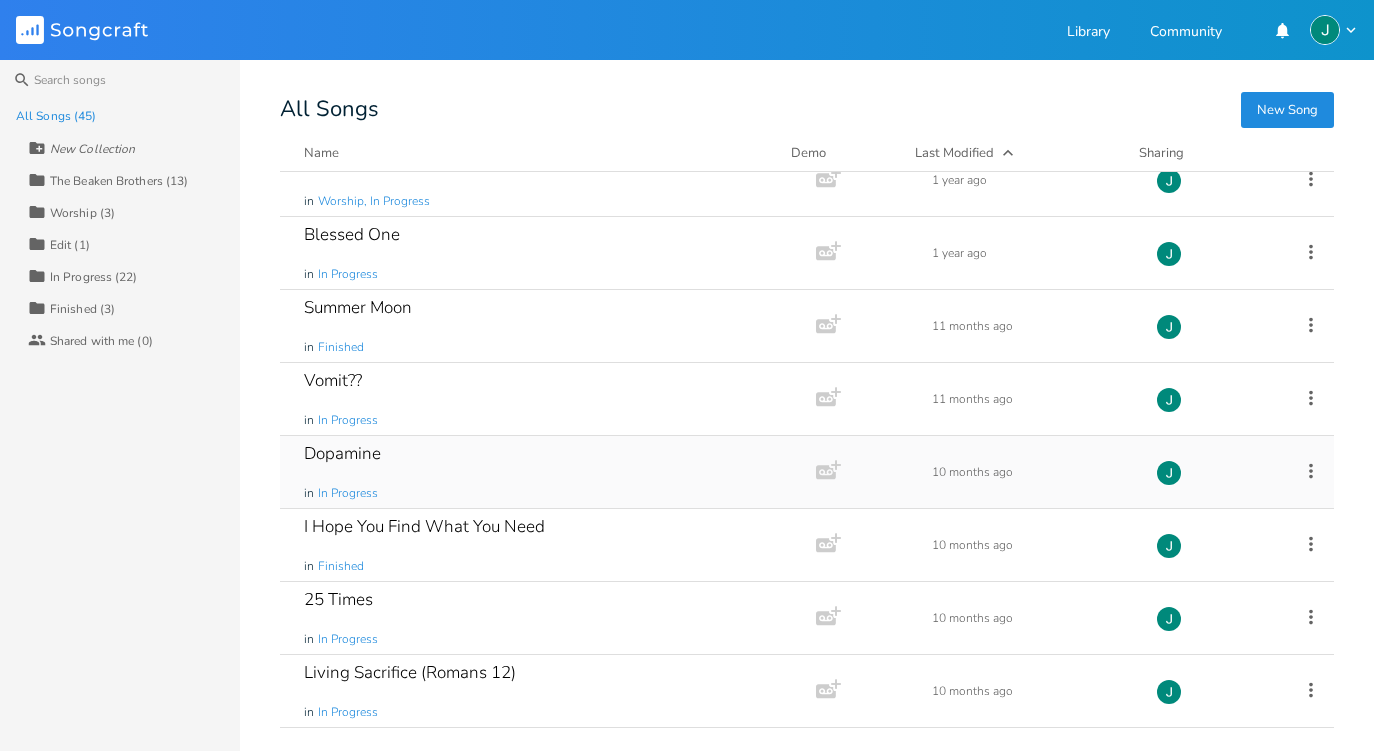 click on "Dopamine in In Progress" at bounding box center (544, 472) 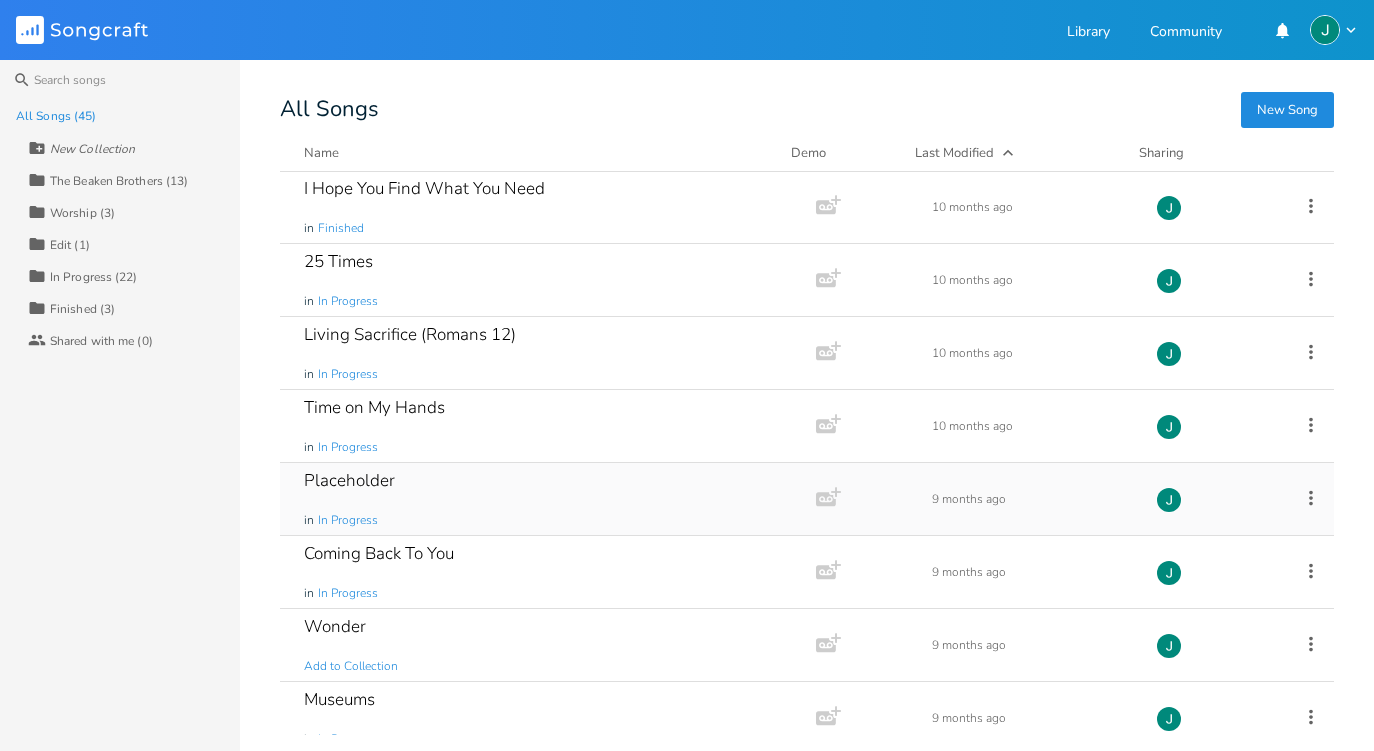 scroll, scrollTop: 1080, scrollLeft: 0, axis: vertical 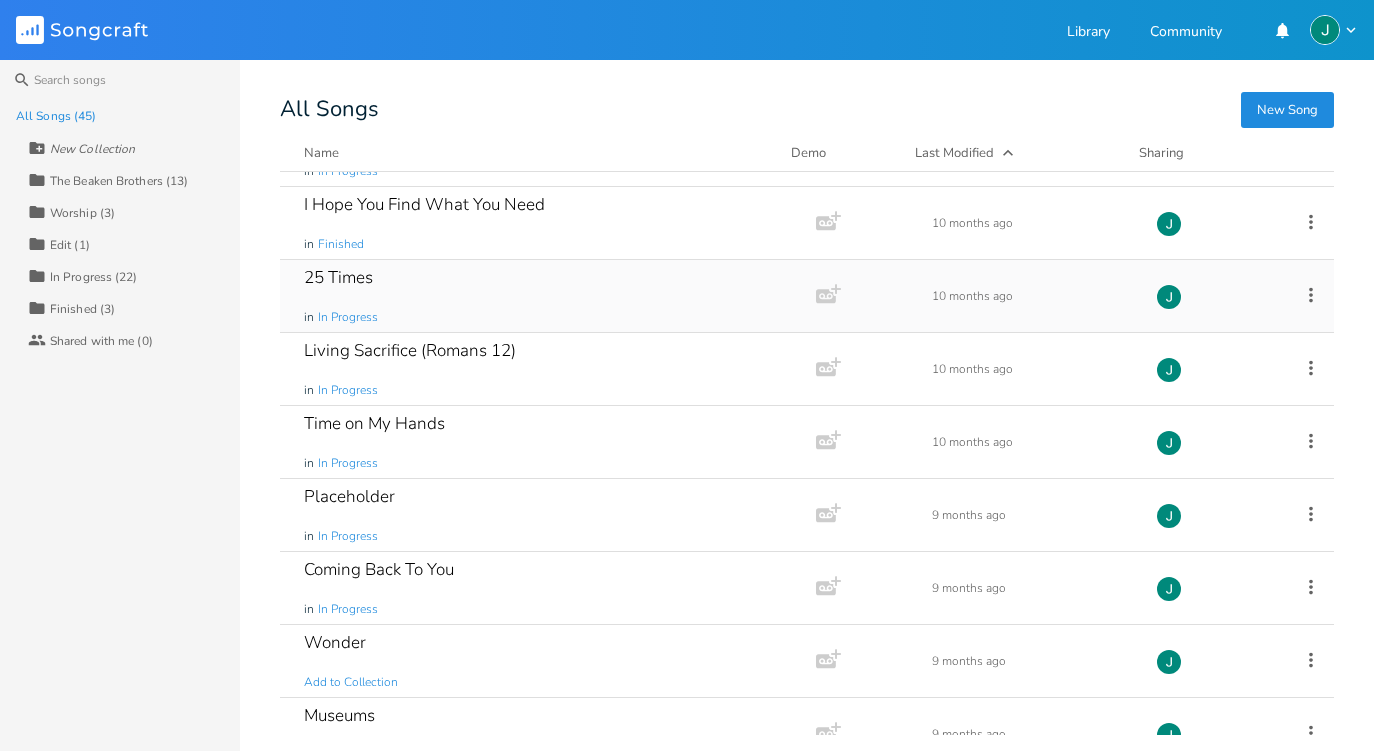 click on "25 Times in In Progress" at bounding box center [544, 296] 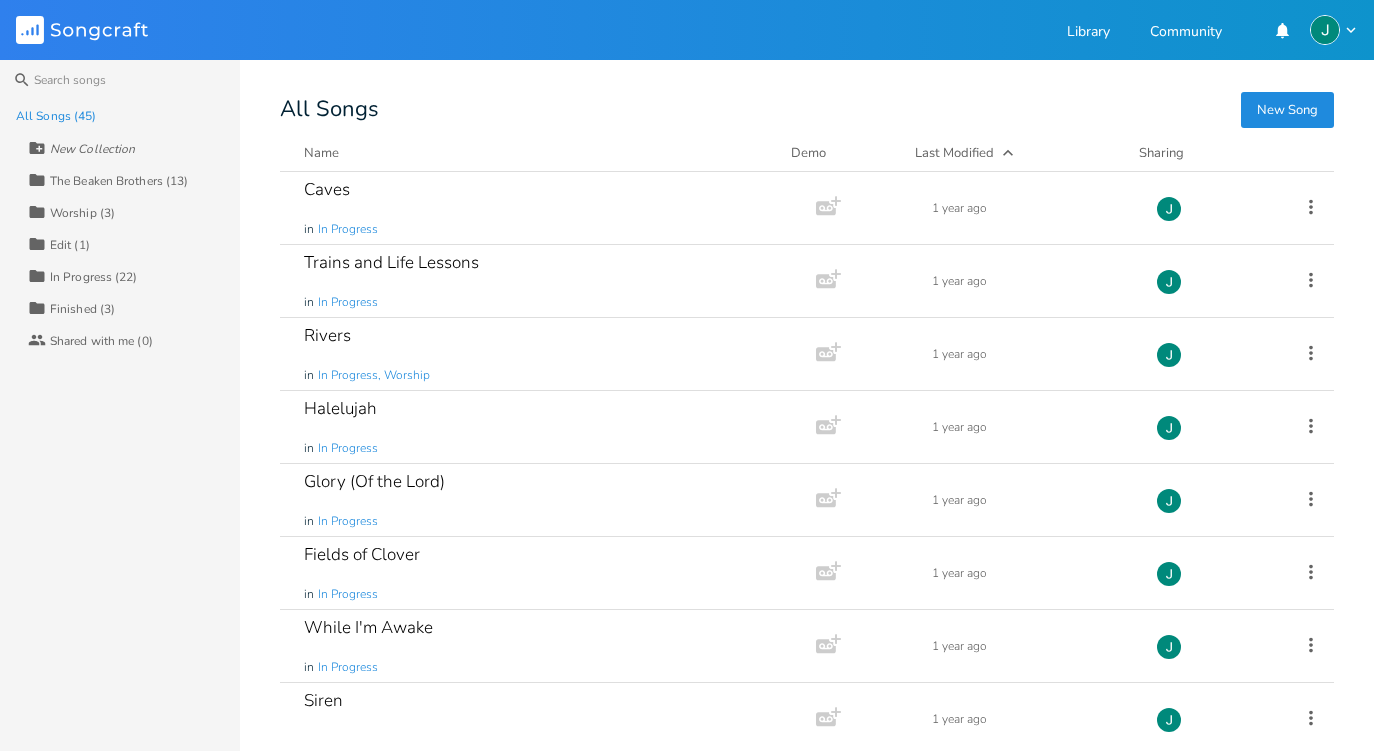 click on "Last Modified" at bounding box center [954, 153] 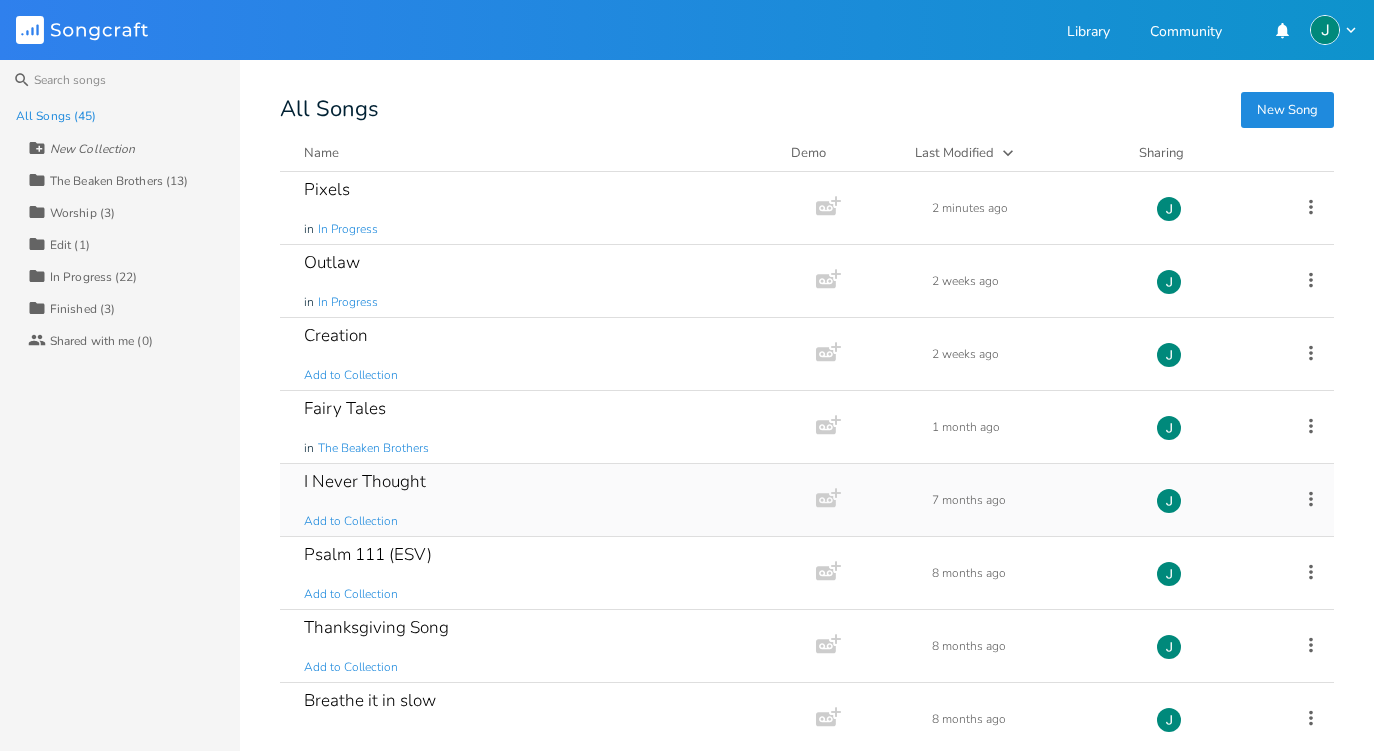 click on "I Never Thought Add to Collection" at bounding box center (544, 500) 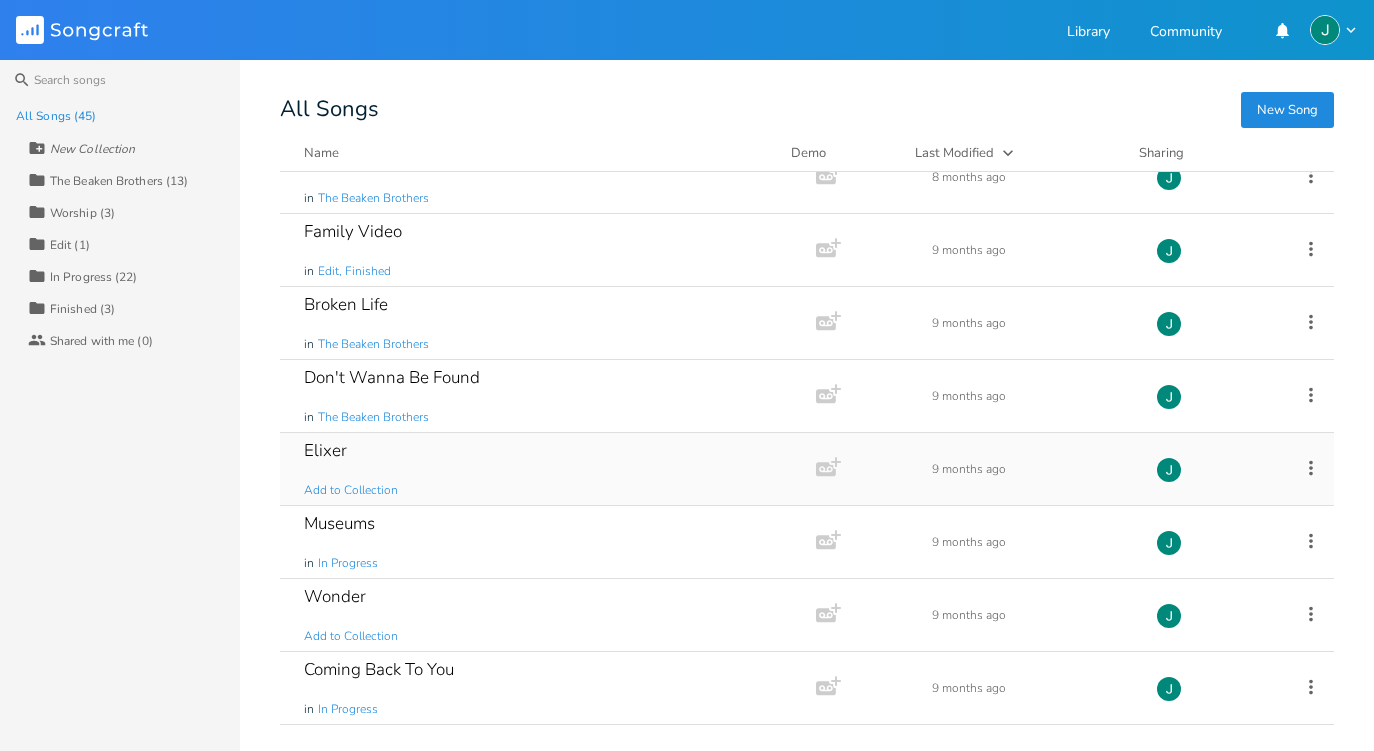 scroll, scrollTop: 1282, scrollLeft: 0, axis: vertical 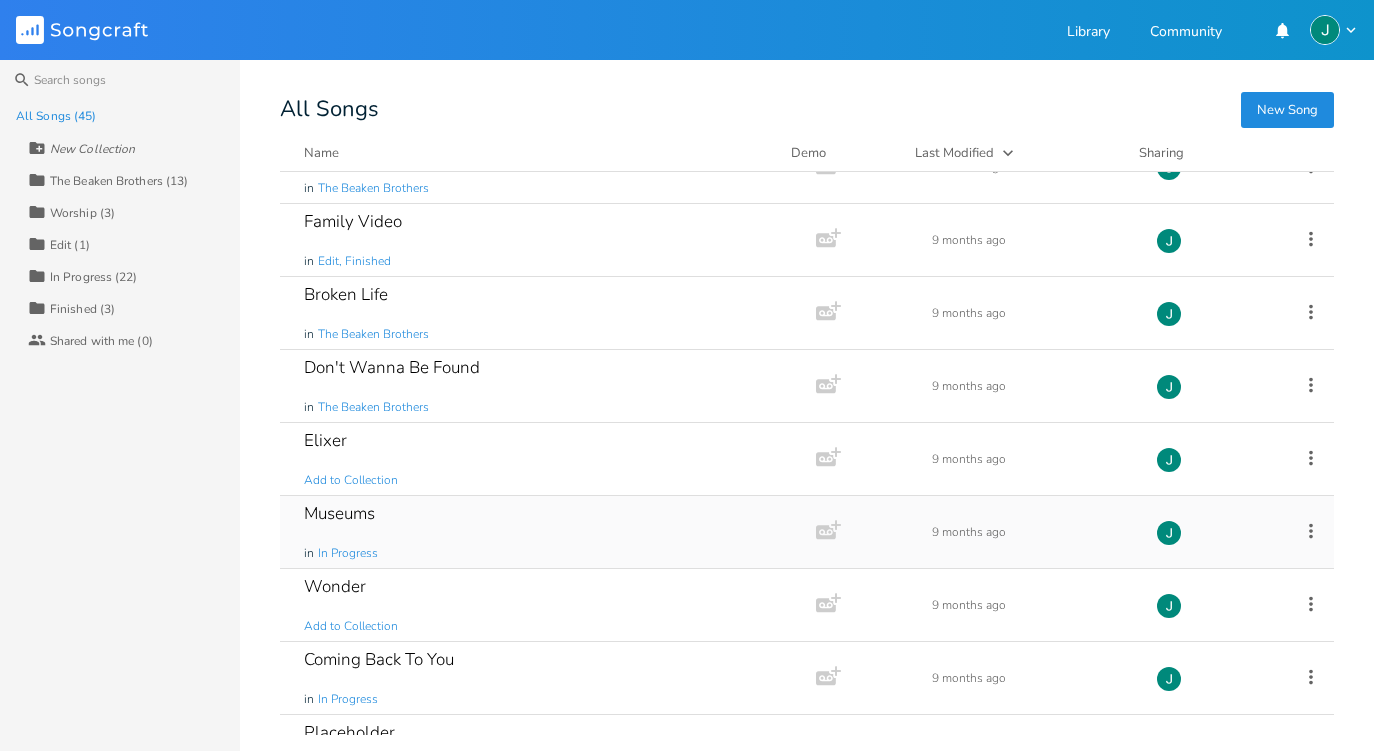 click on "Museums in In Progress" at bounding box center (544, 532) 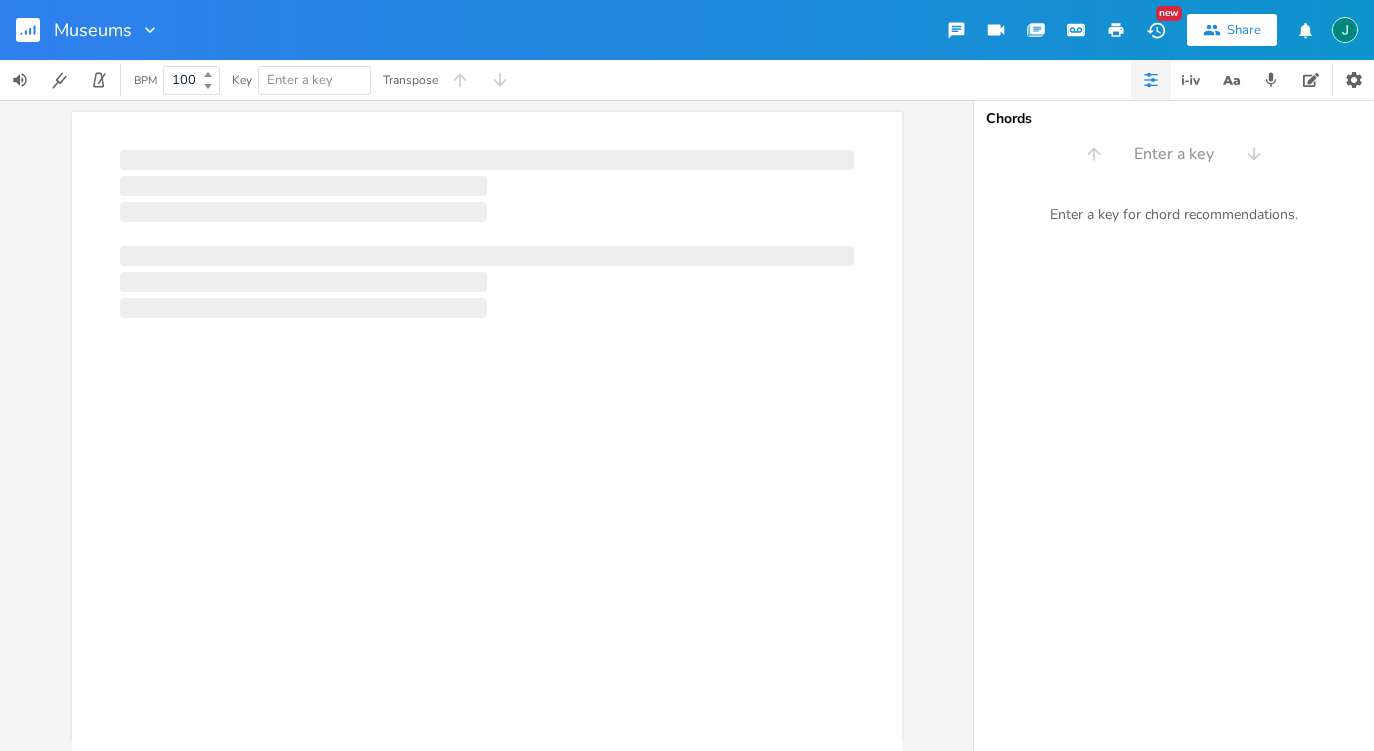 scroll, scrollTop: 0, scrollLeft: 1, axis: horizontal 